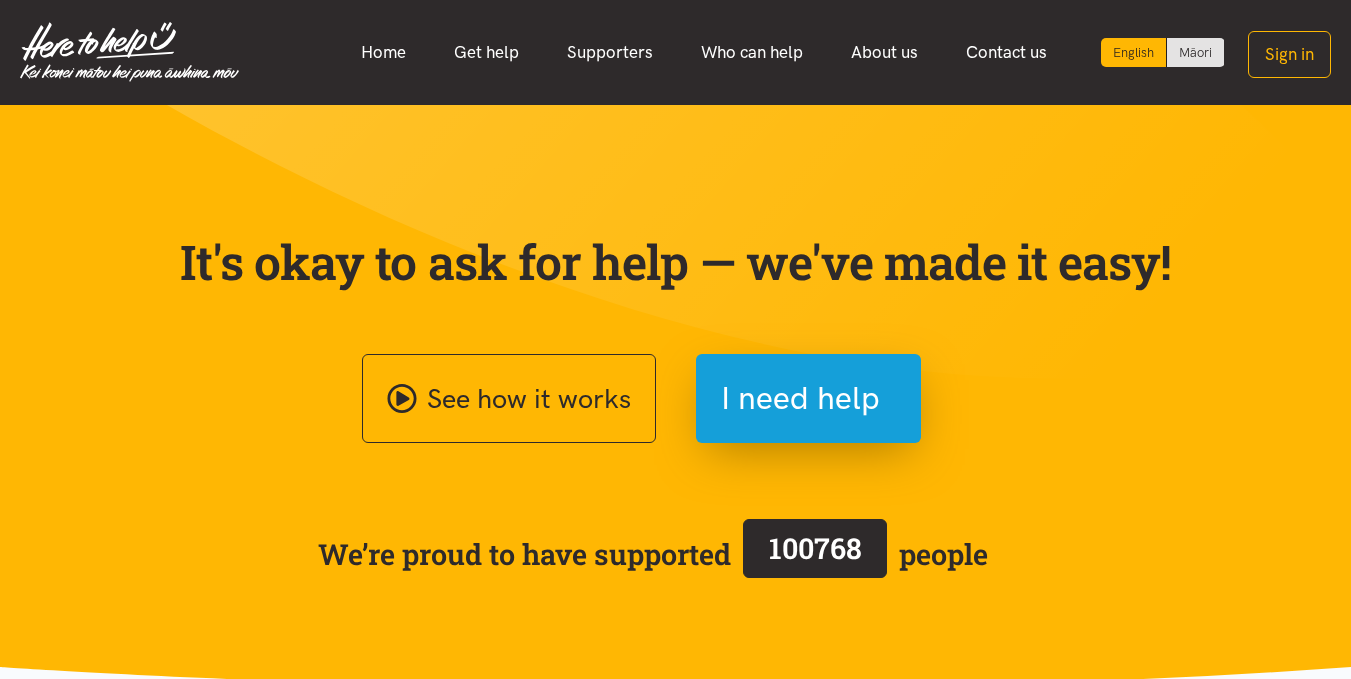 scroll, scrollTop: 0, scrollLeft: 0, axis: both 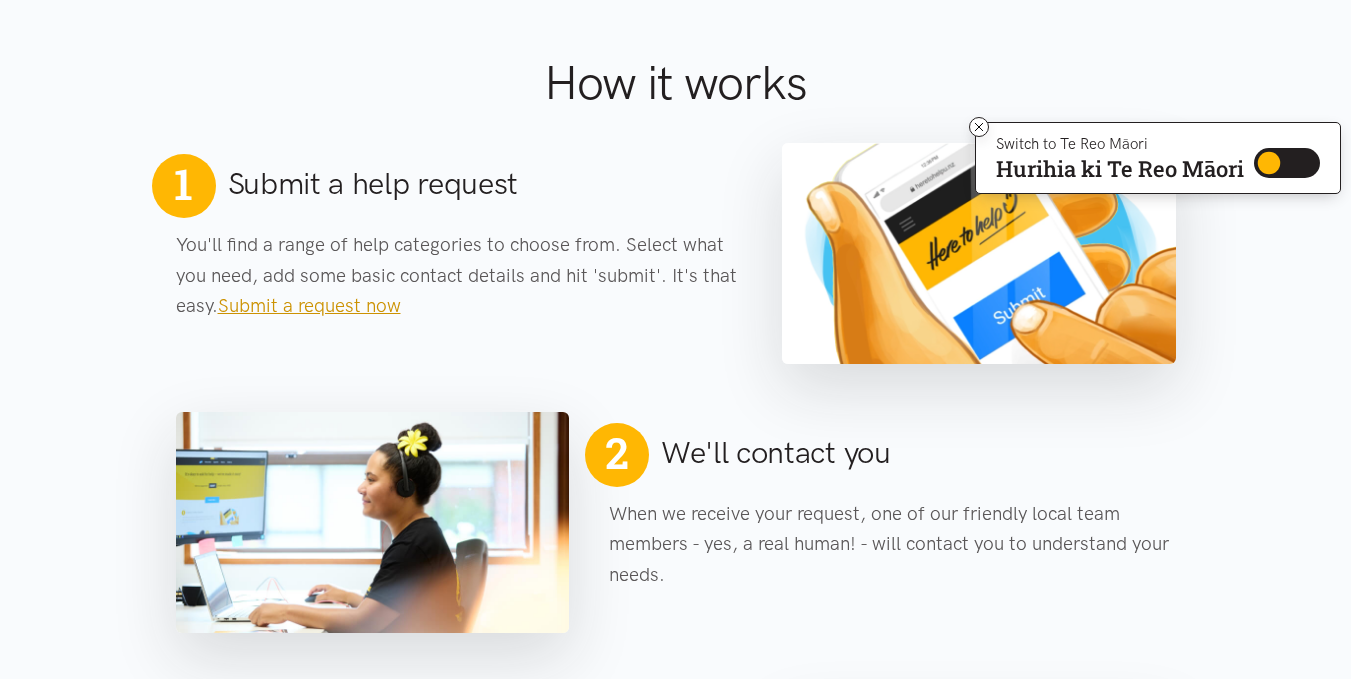 click on "Submit a request now" at bounding box center [309, 305] 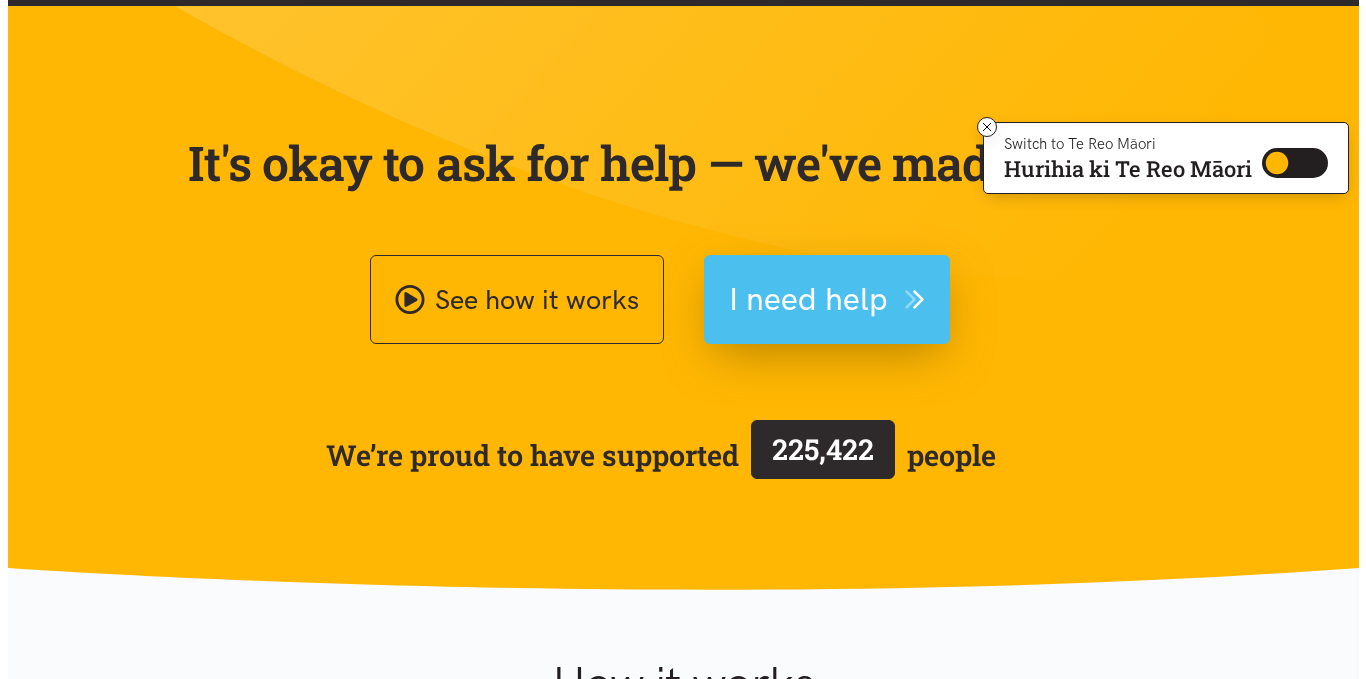 scroll, scrollTop: 100, scrollLeft: 0, axis: vertical 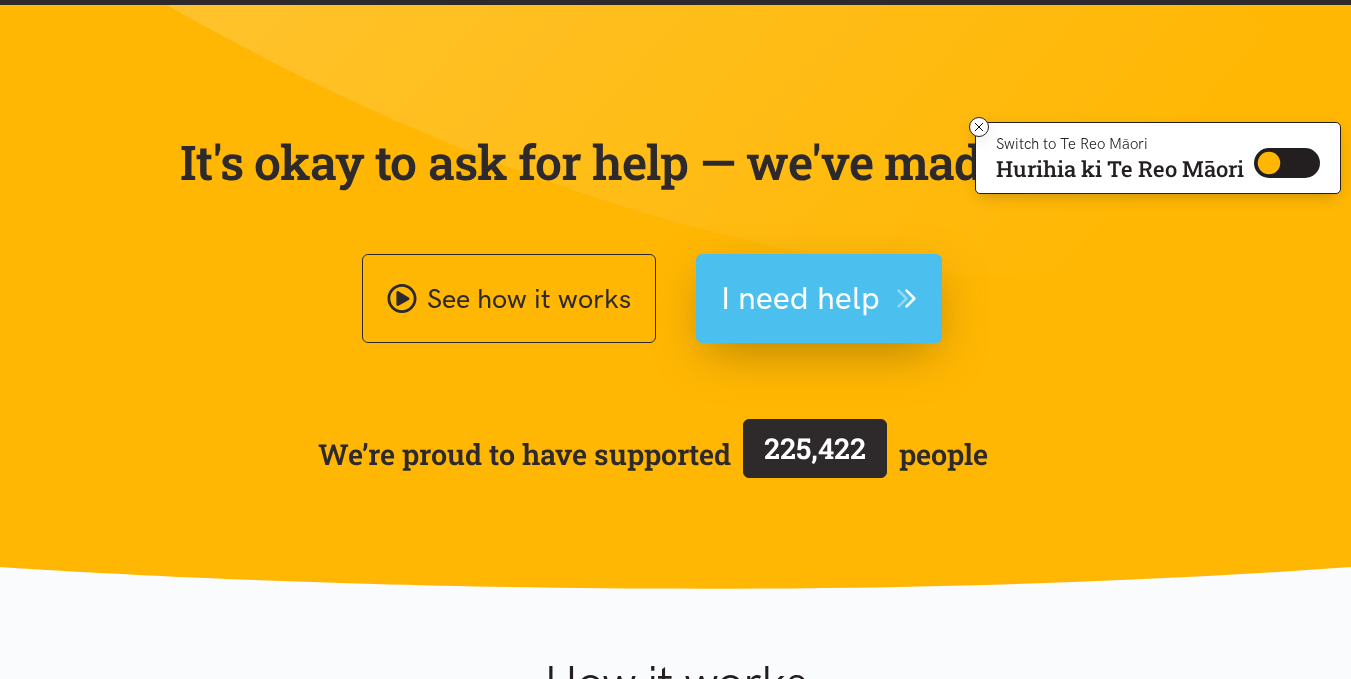 click on "I need help" at bounding box center (800, 298) 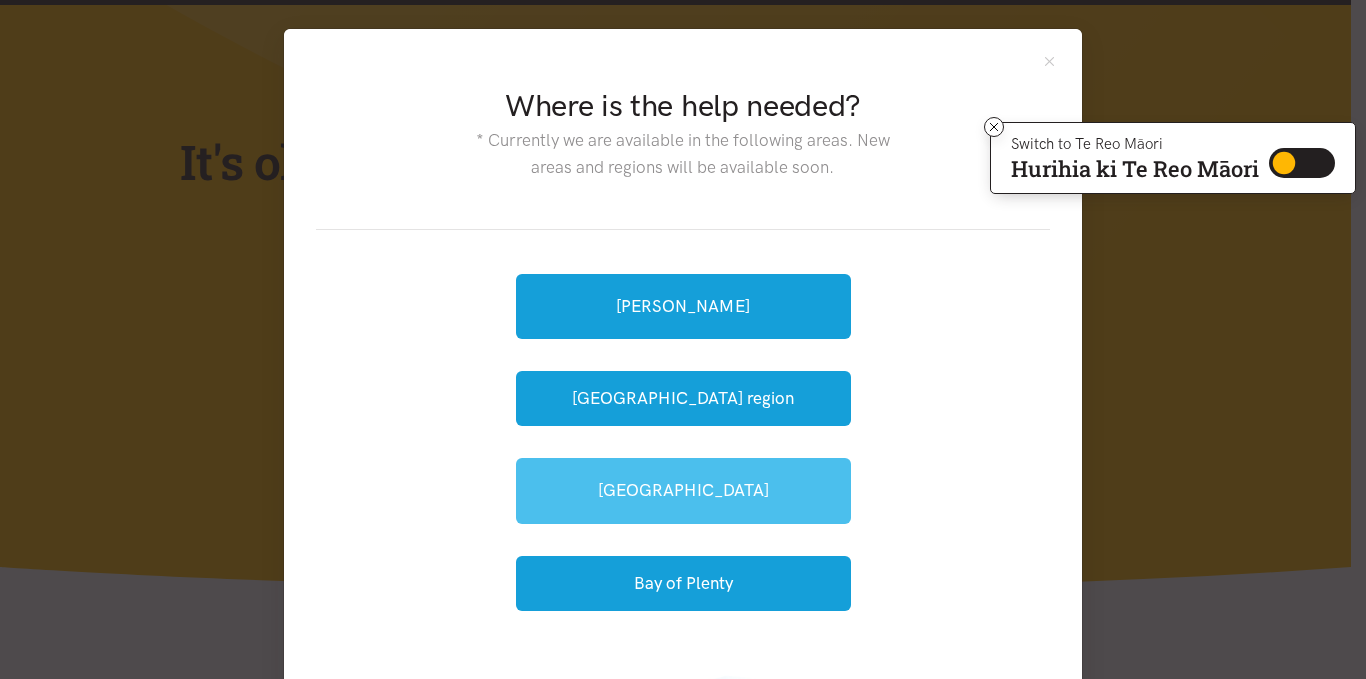 click on "[GEOGRAPHIC_DATA]" at bounding box center (683, 490) 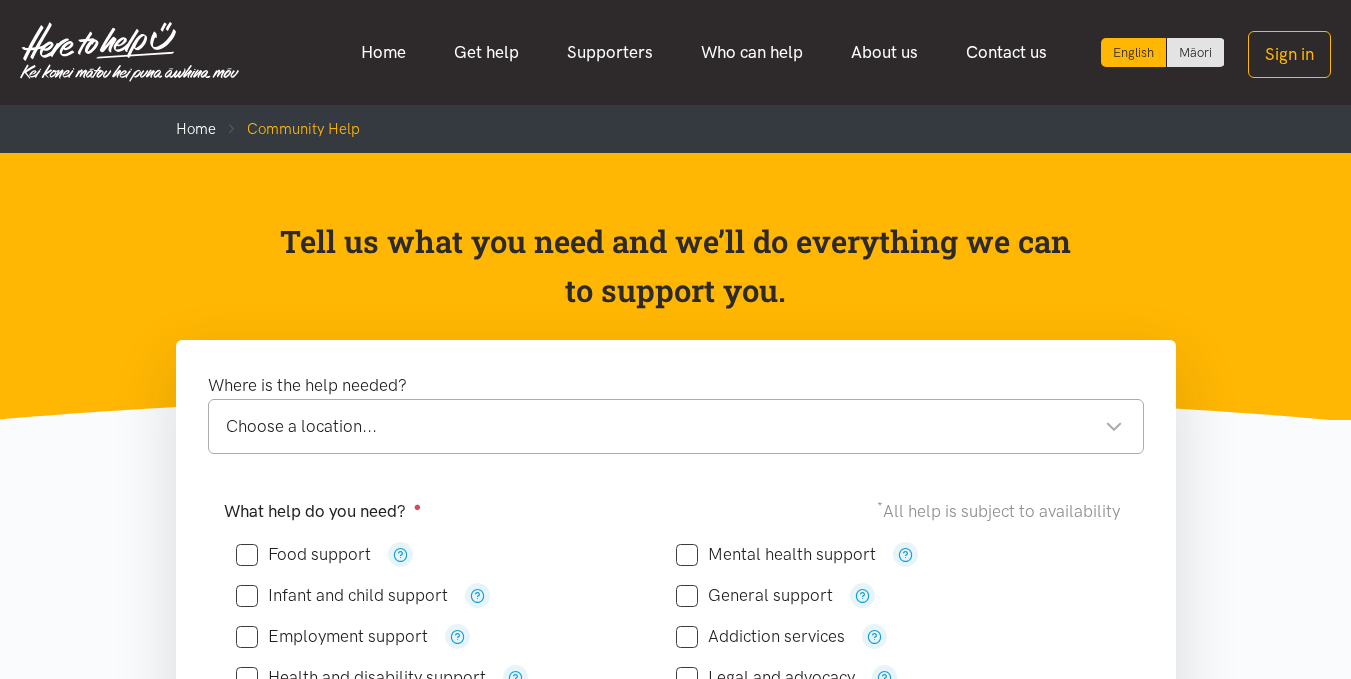 scroll, scrollTop: 0, scrollLeft: 0, axis: both 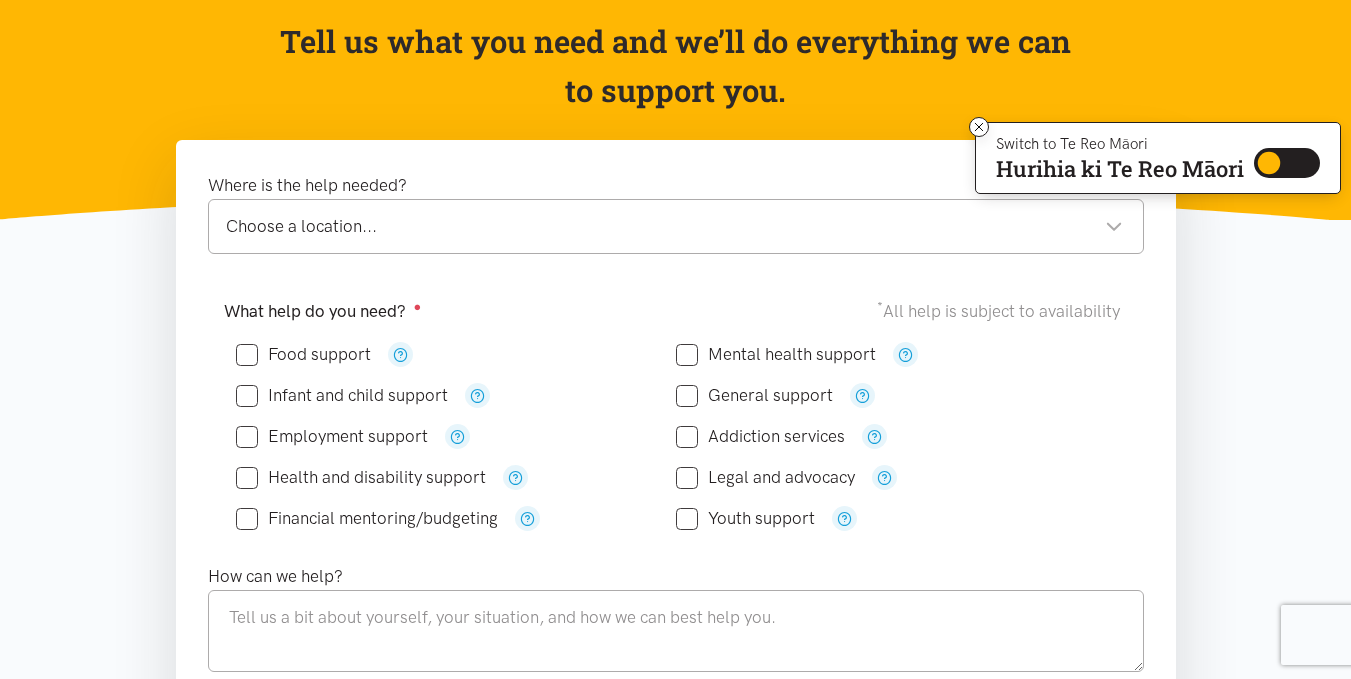 drag, startPoint x: 245, startPoint y: 482, endPoint x: 348, endPoint y: 482, distance: 103 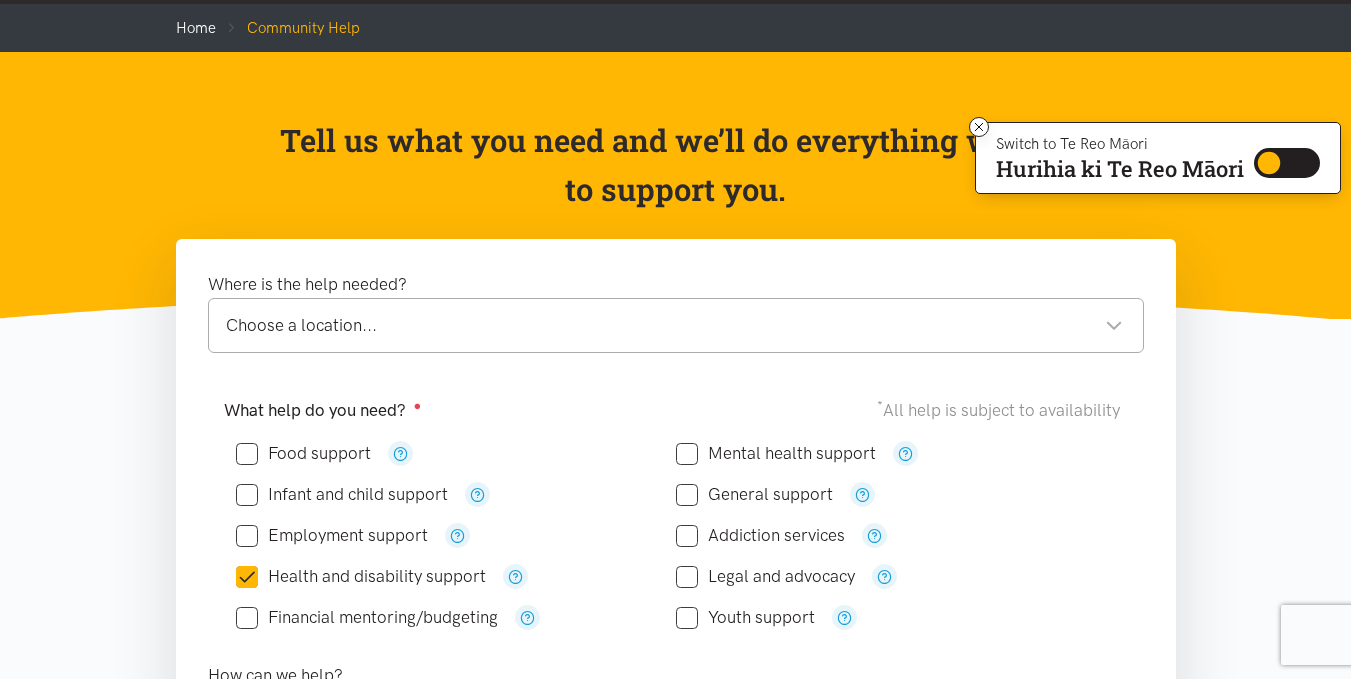 scroll, scrollTop: 100, scrollLeft: 0, axis: vertical 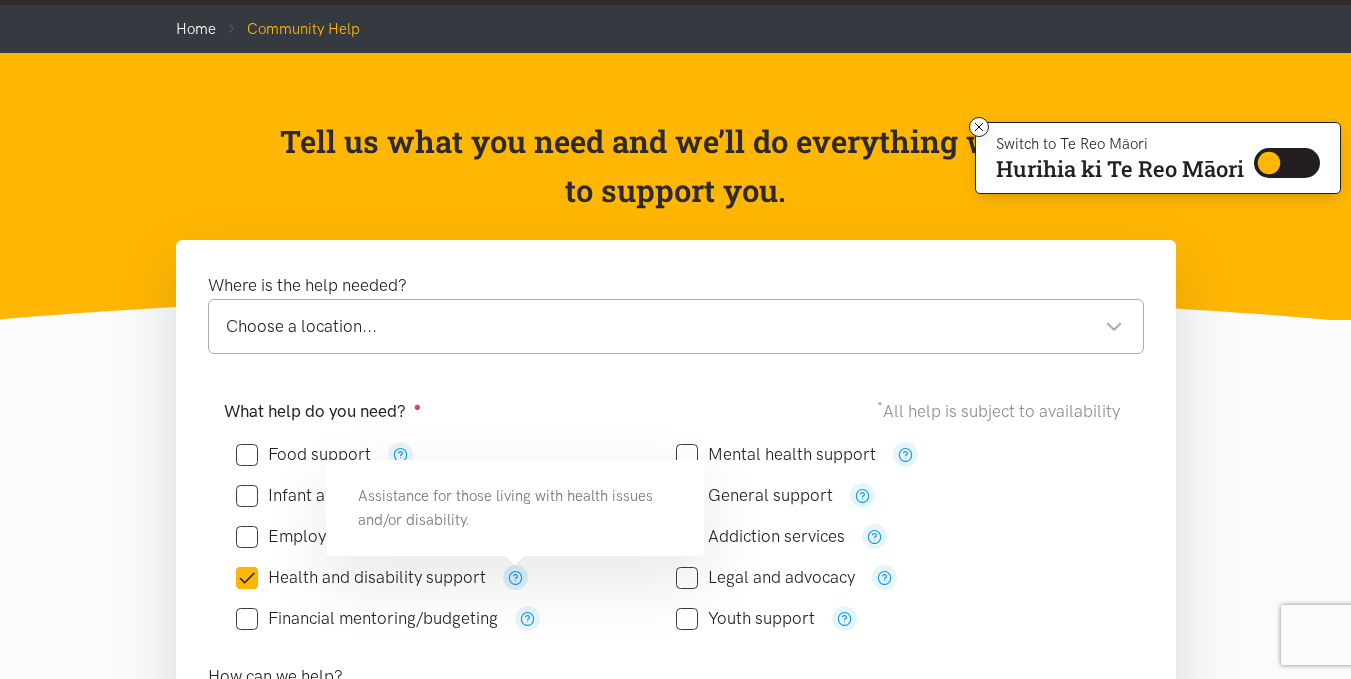 click at bounding box center [515, 577] 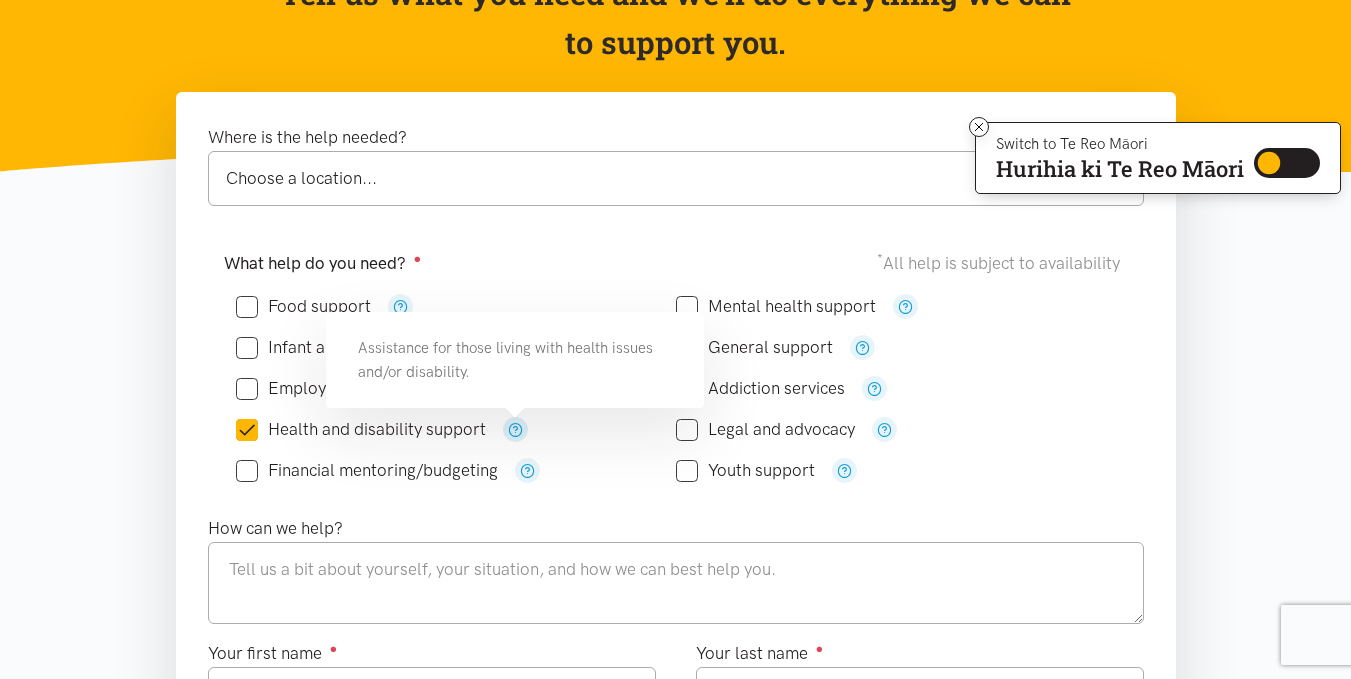 scroll, scrollTop: 300, scrollLeft: 0, axis: vertical 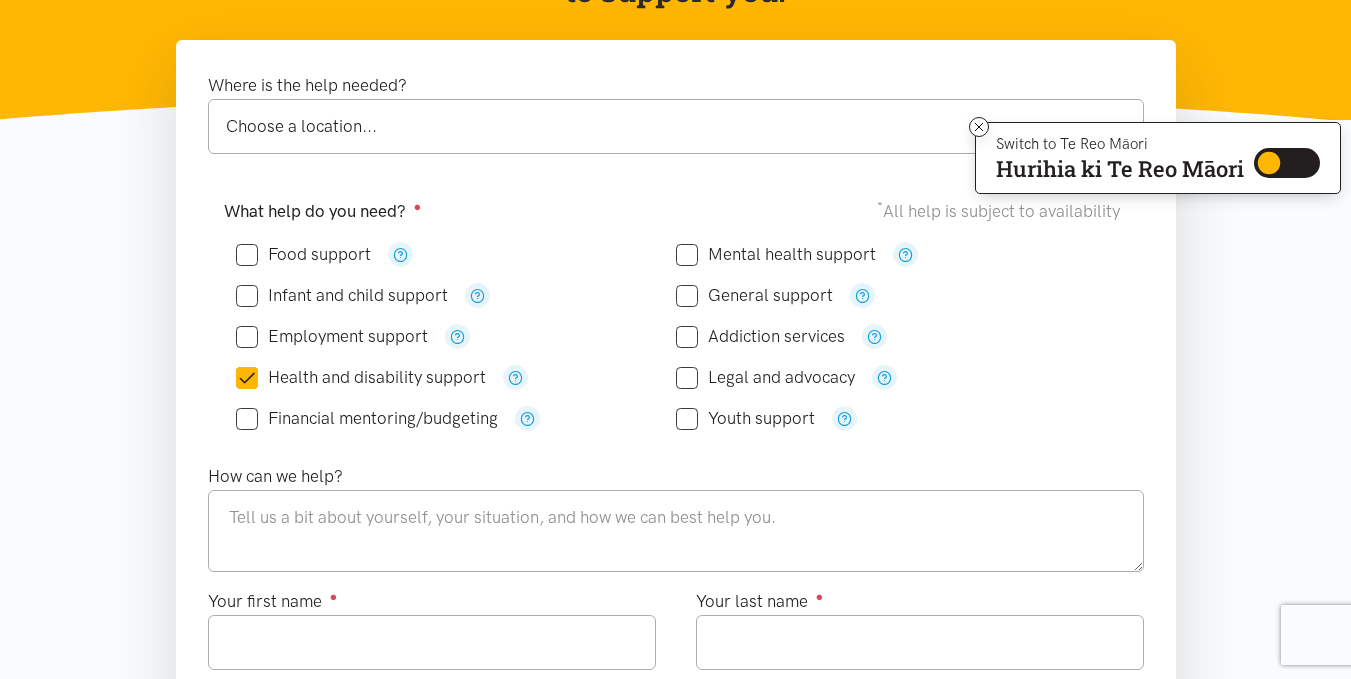 click on "Food support" at bounding box center (676, 336) 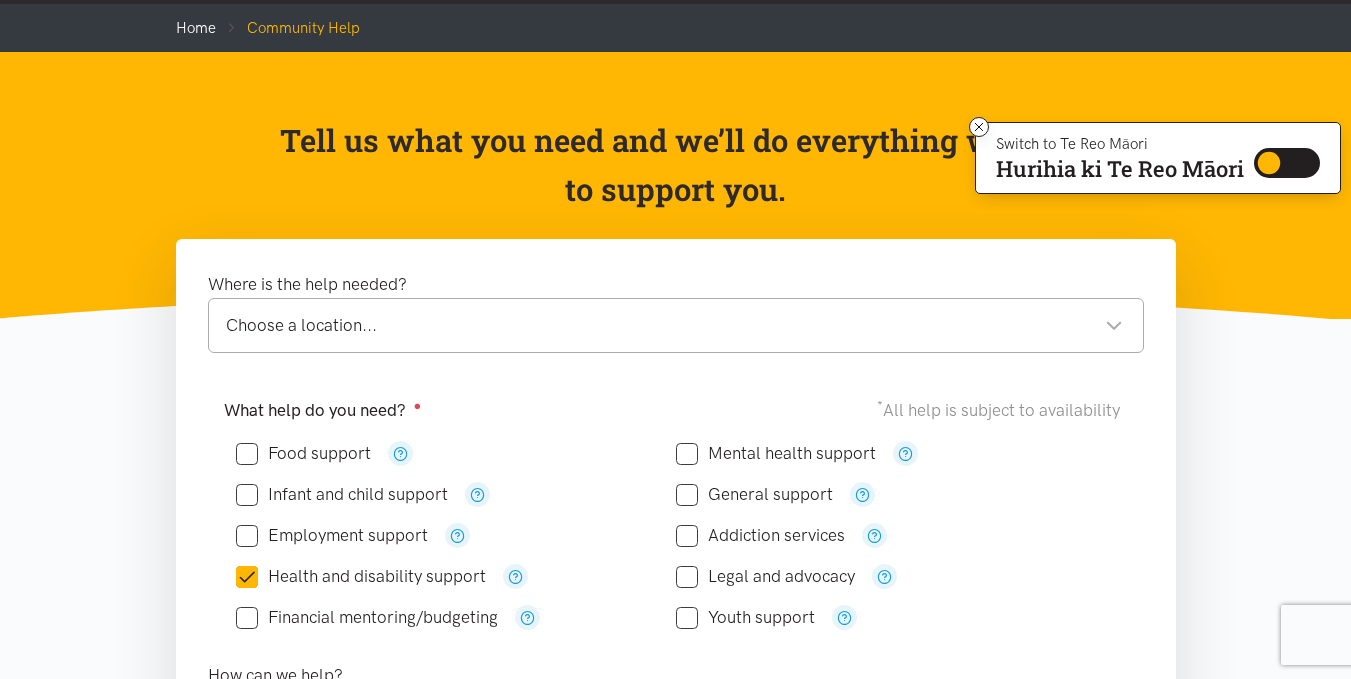 scroll, scrollTop: 100, scrollLeft: 0, axis: vertical 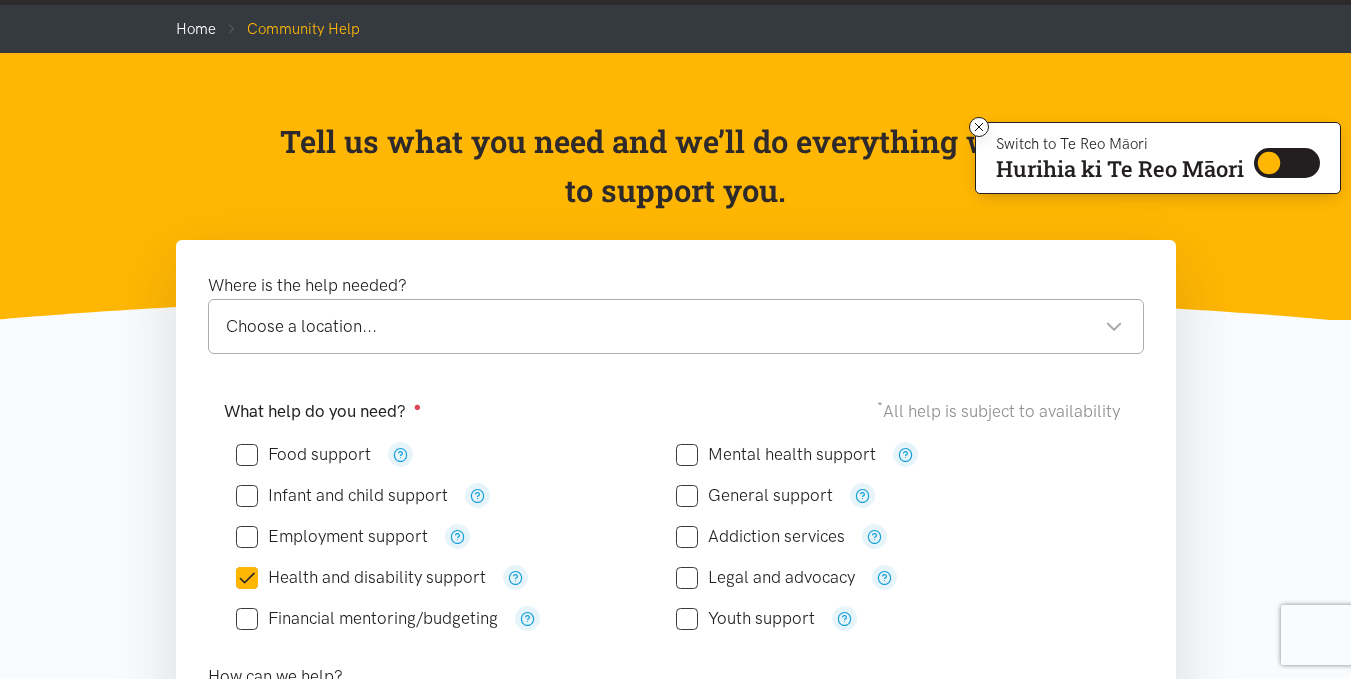 drag, startPoint x: 8, startPoint y: 375, endPoint x: 21, endPoint y: 372, distance: 13.341664 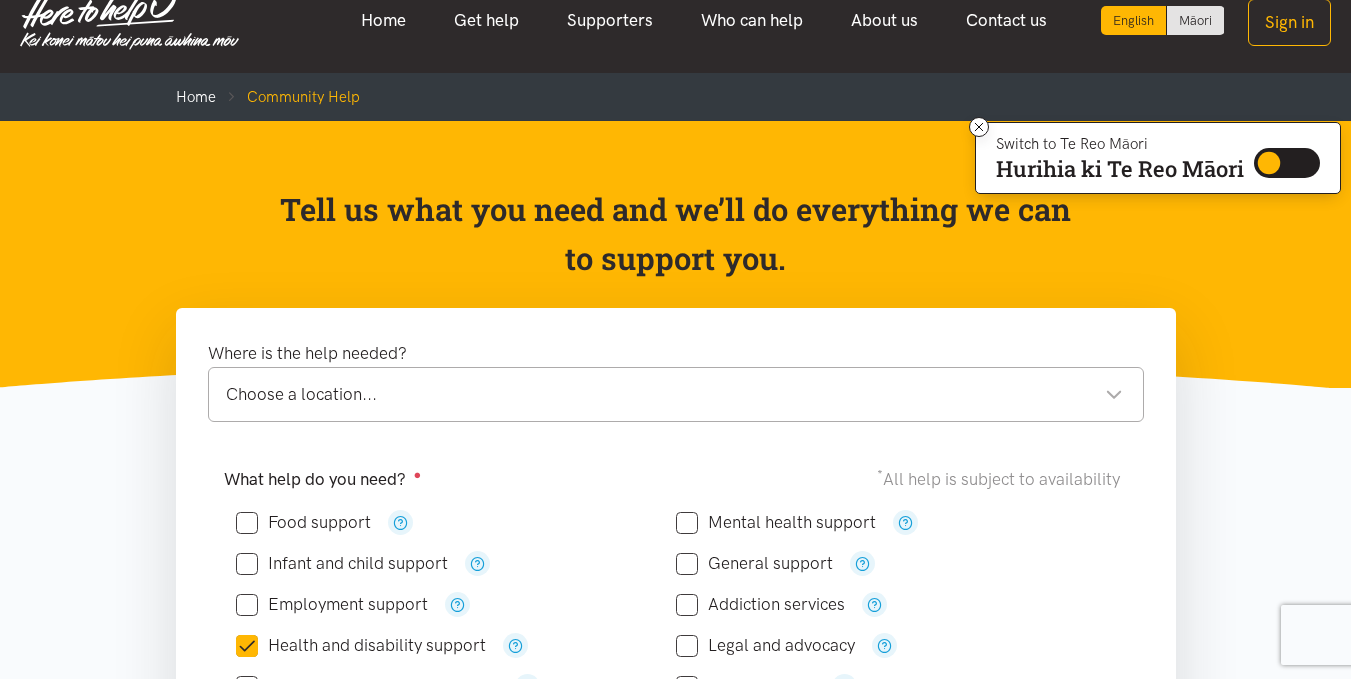 scroll, scrollTop: 0, scrollLeft: 0, axis: both 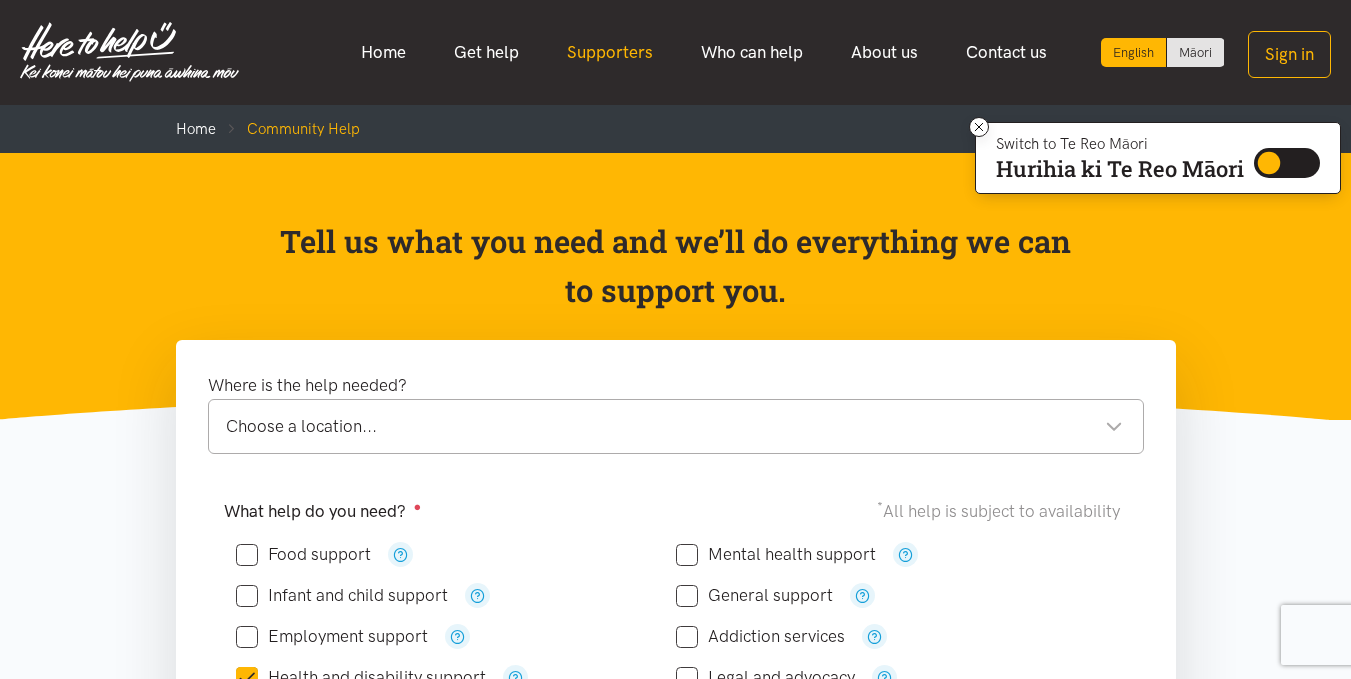 click on "Supporters" at bounding box center [610, 52] 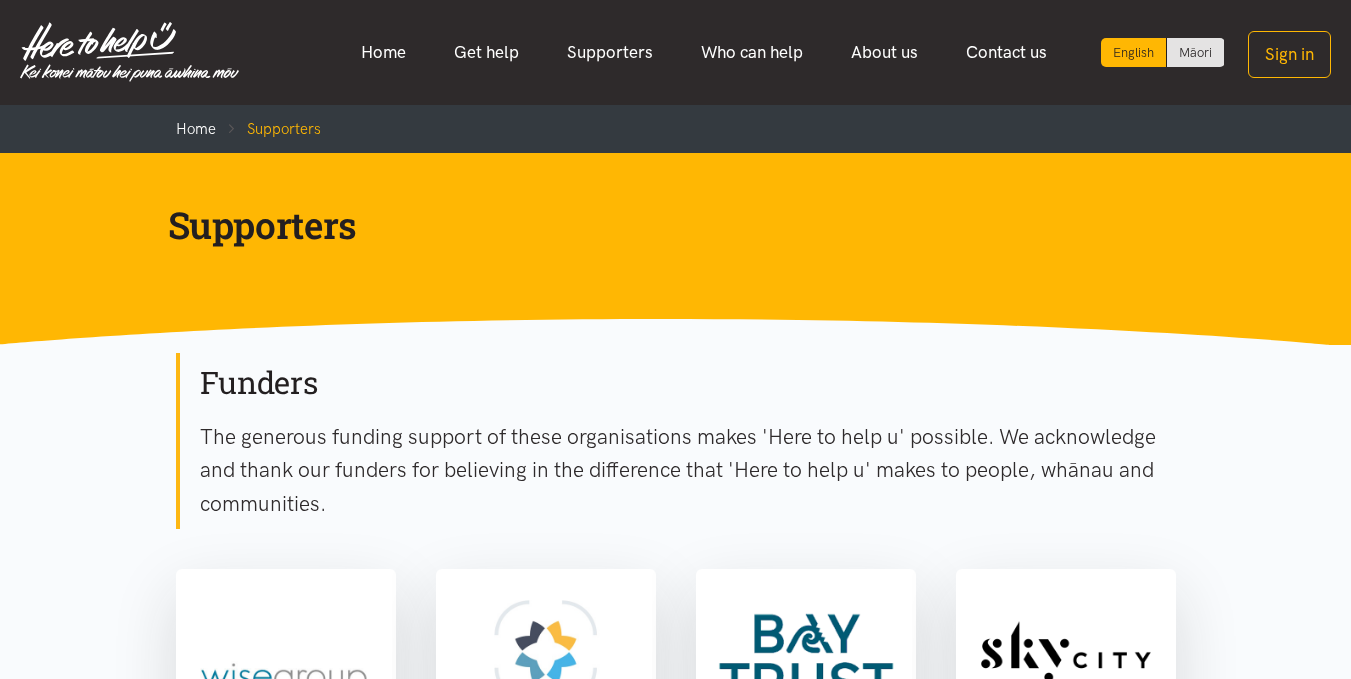 scroll, scrollTop: 0, scrollLeft: 0, axis: both 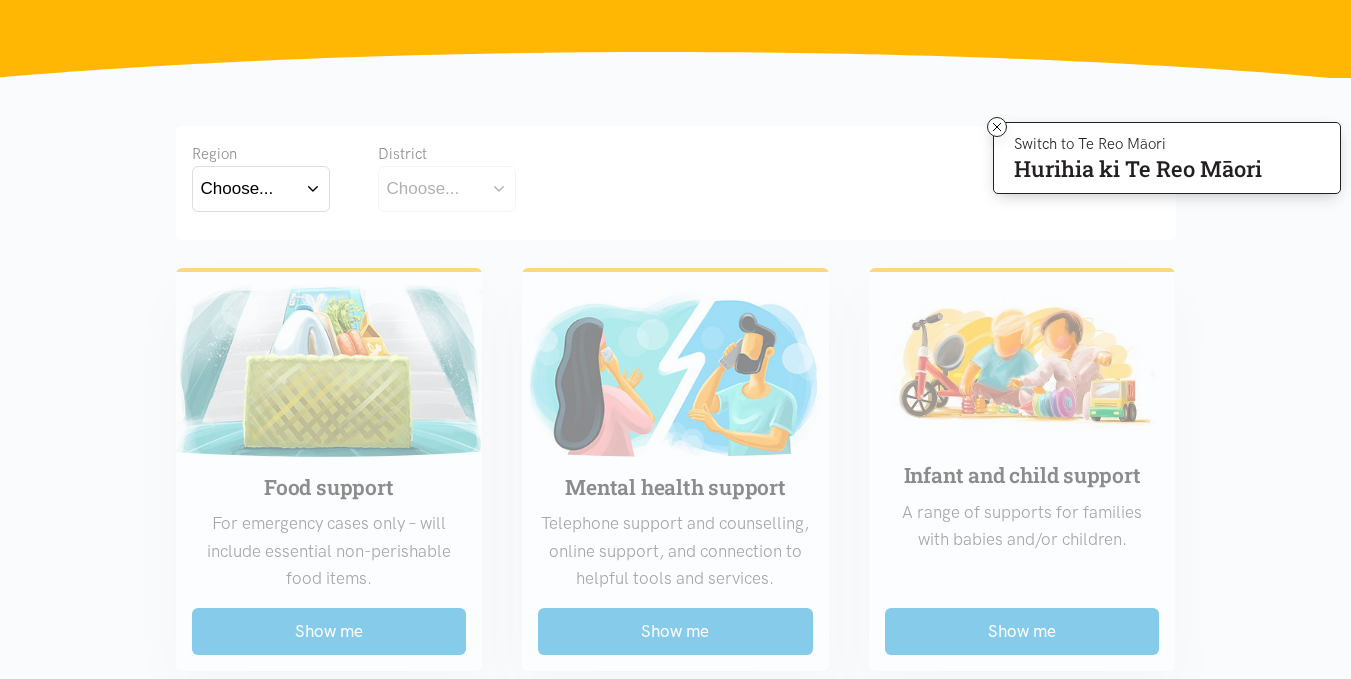 click on "Choose..." at bounding box center [261, 188] 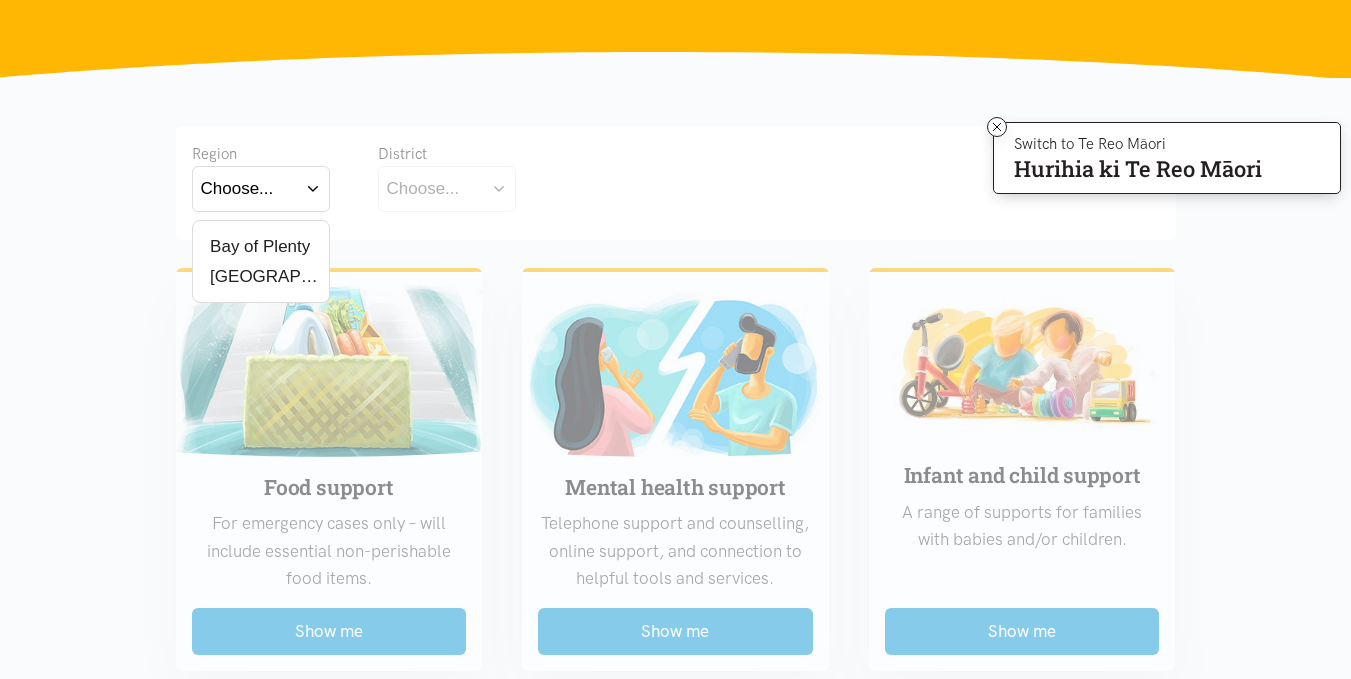 click on "Bay of Plenty" at bounding box center [256, 246] 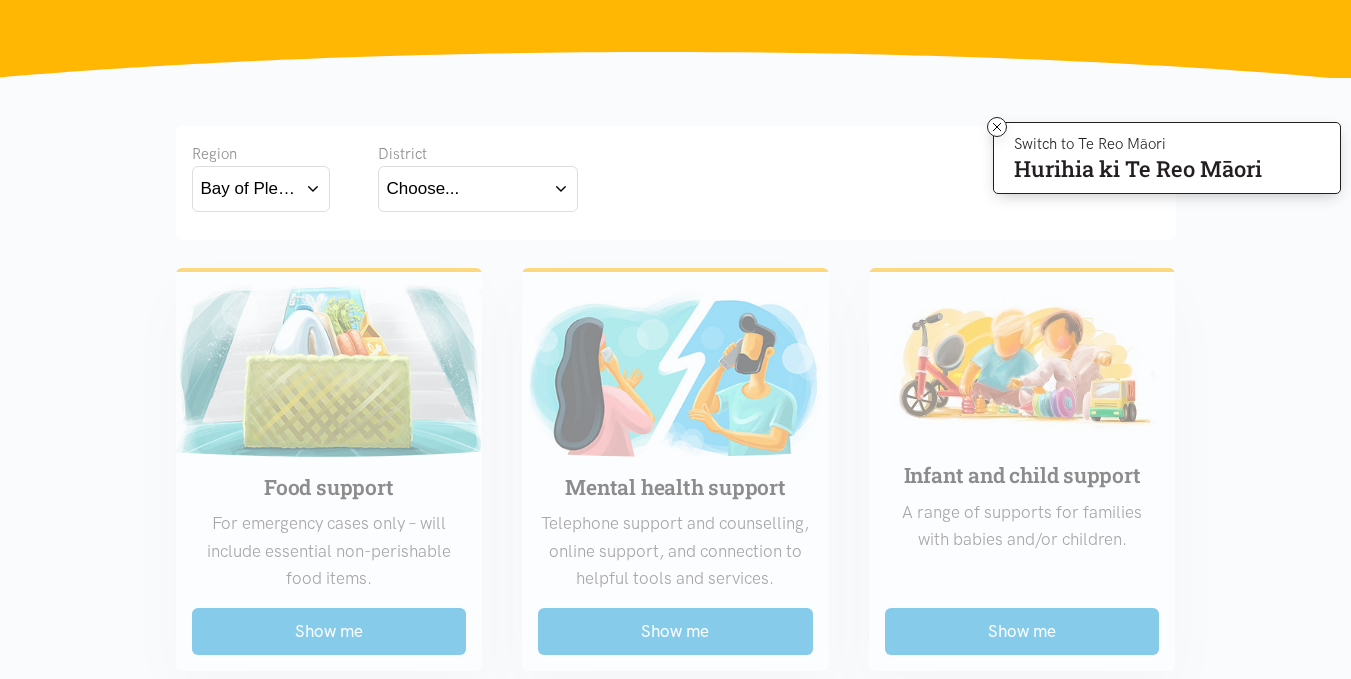click on "Choose..." at bounding box center [478, 188] 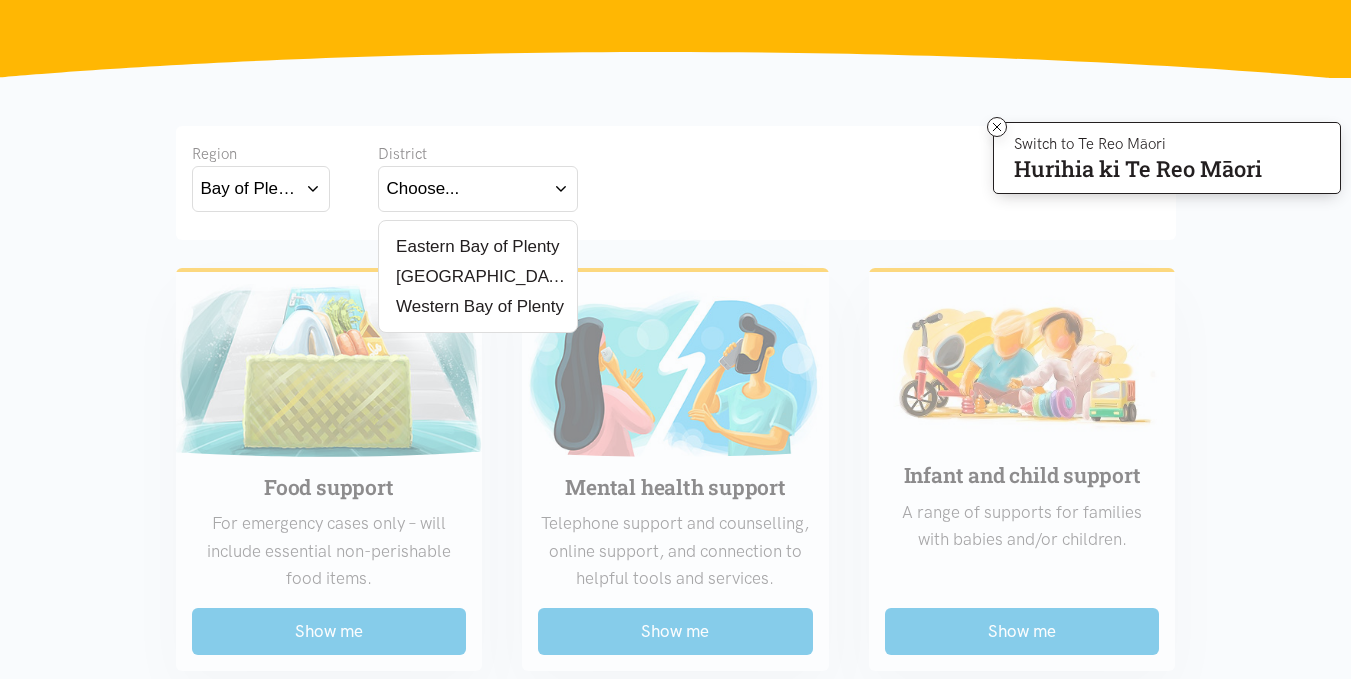 click on "[GEOGRAPHIC_DATA]" at bounding box center [478, 276] 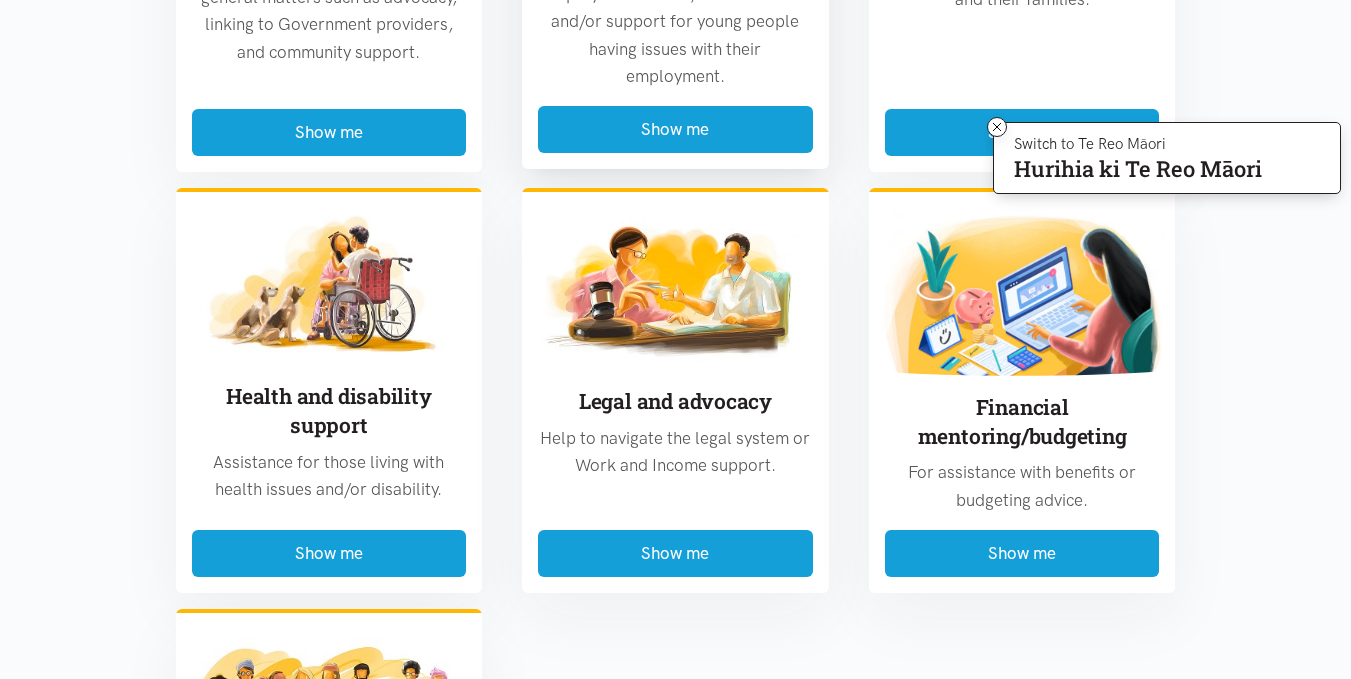 scroll, scrollTop: 1300, scrollLeft: 0, axis: vertical 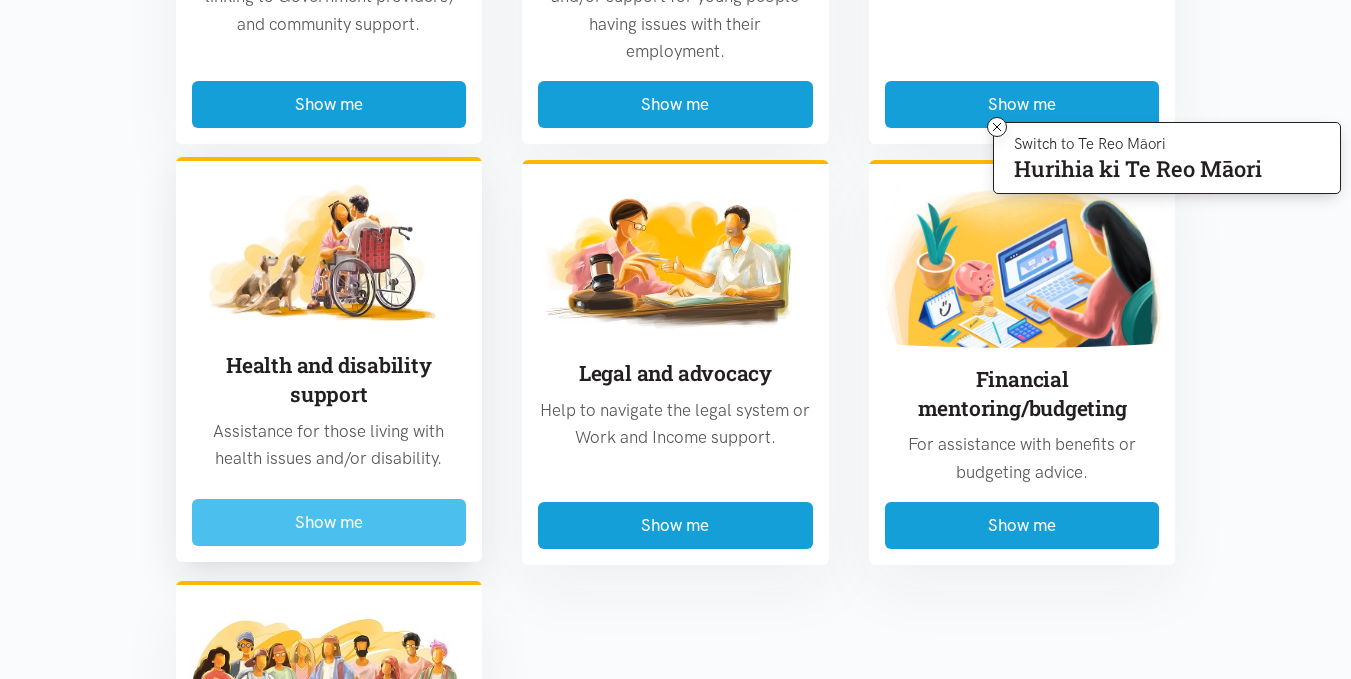 click on "Show me" at bounding box center (329, 522) 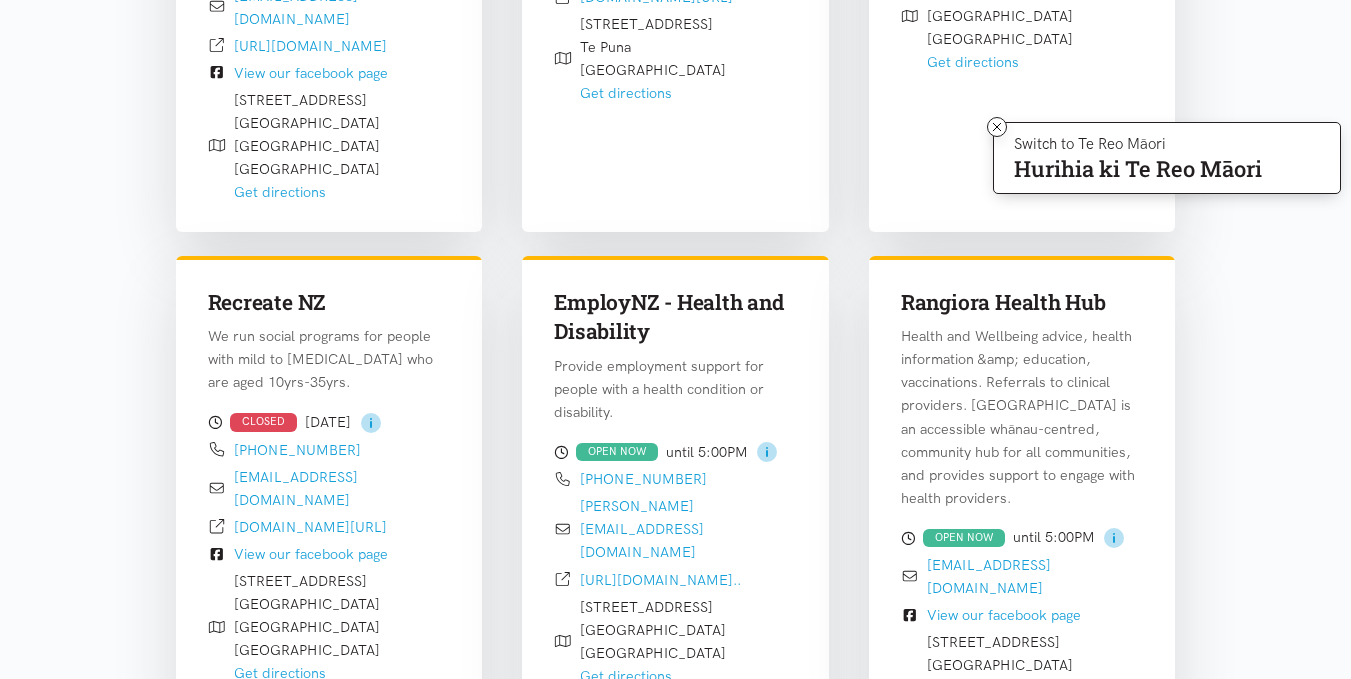 scroll, scrollTop: 1088, scrollLeft: 0, axis: vertical 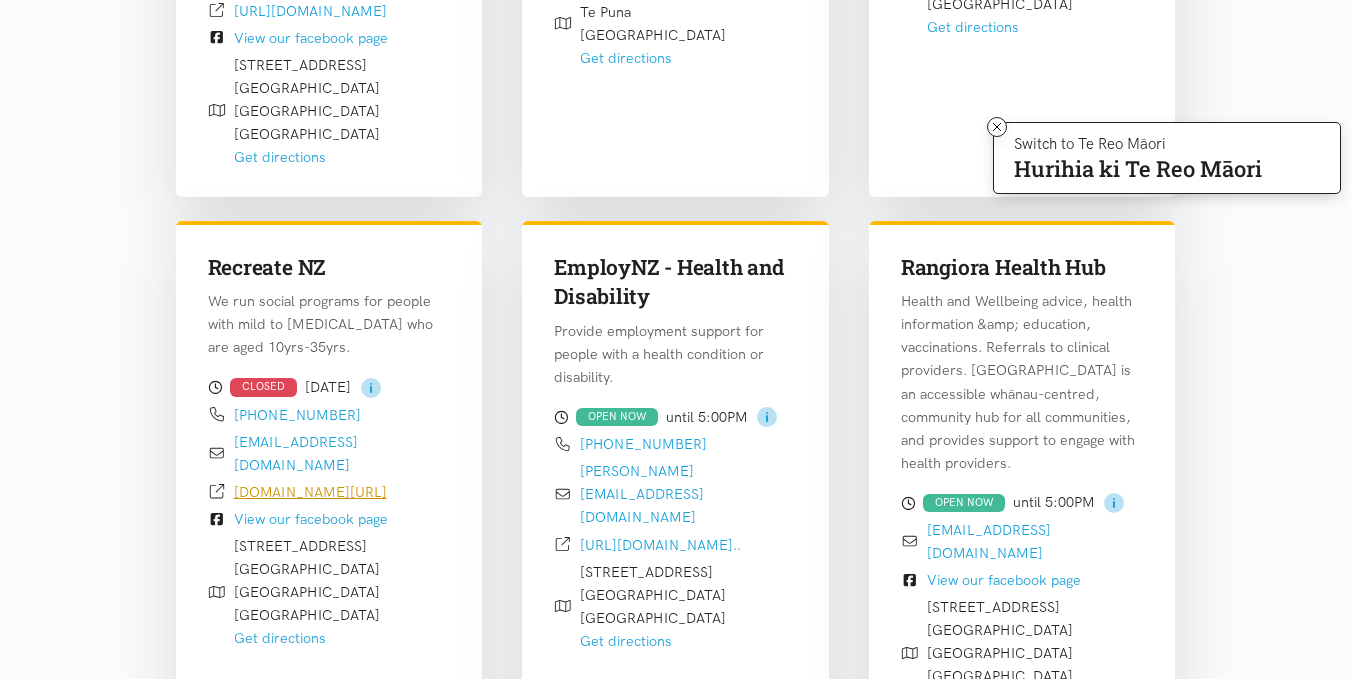 click on "recreate.org.nz/" at bounding box center [310, 492] 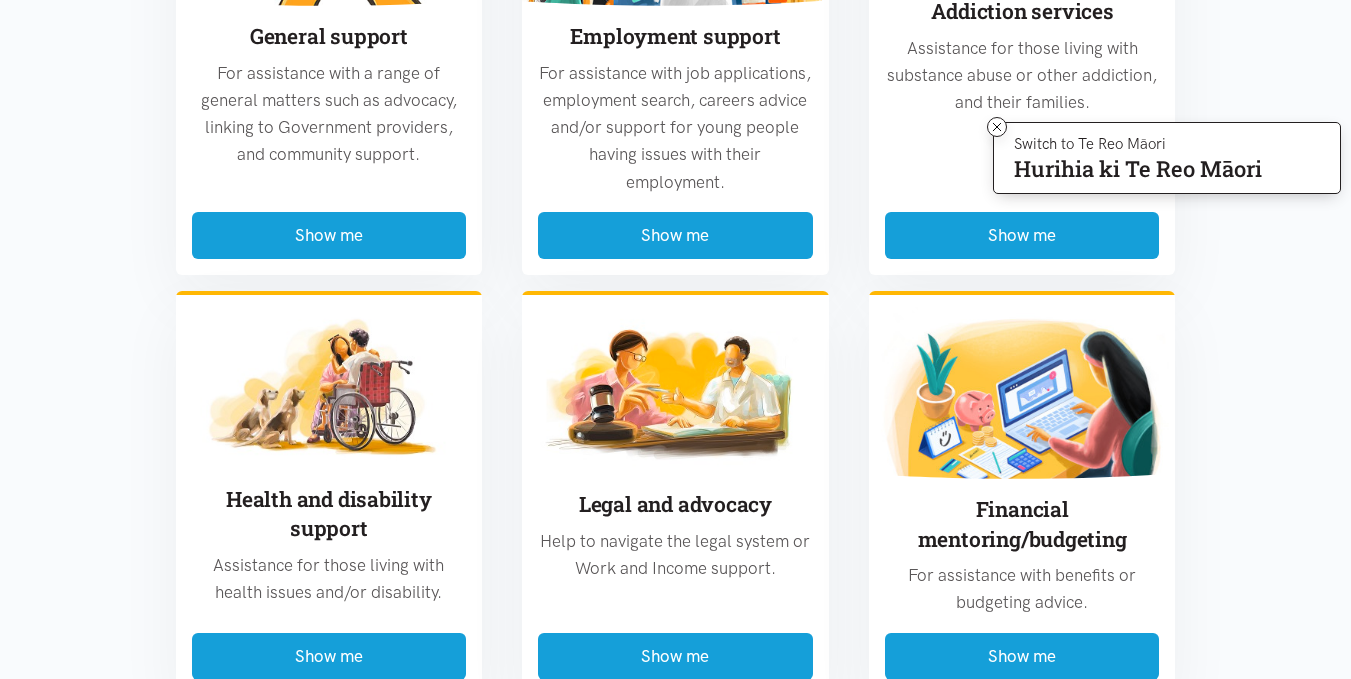 scroll, scrollTop: 4288, scrollLeft: 0, axis: vertical 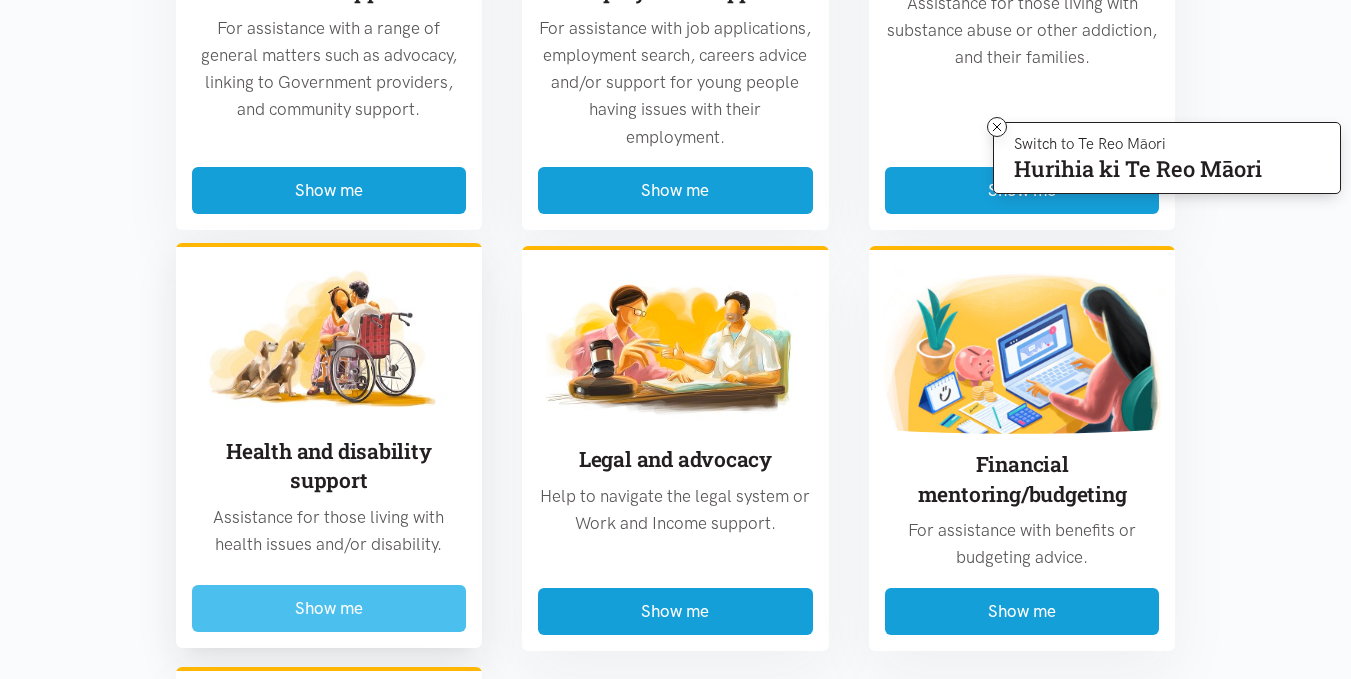 click on "Show me" at bounding box center (329, 608) 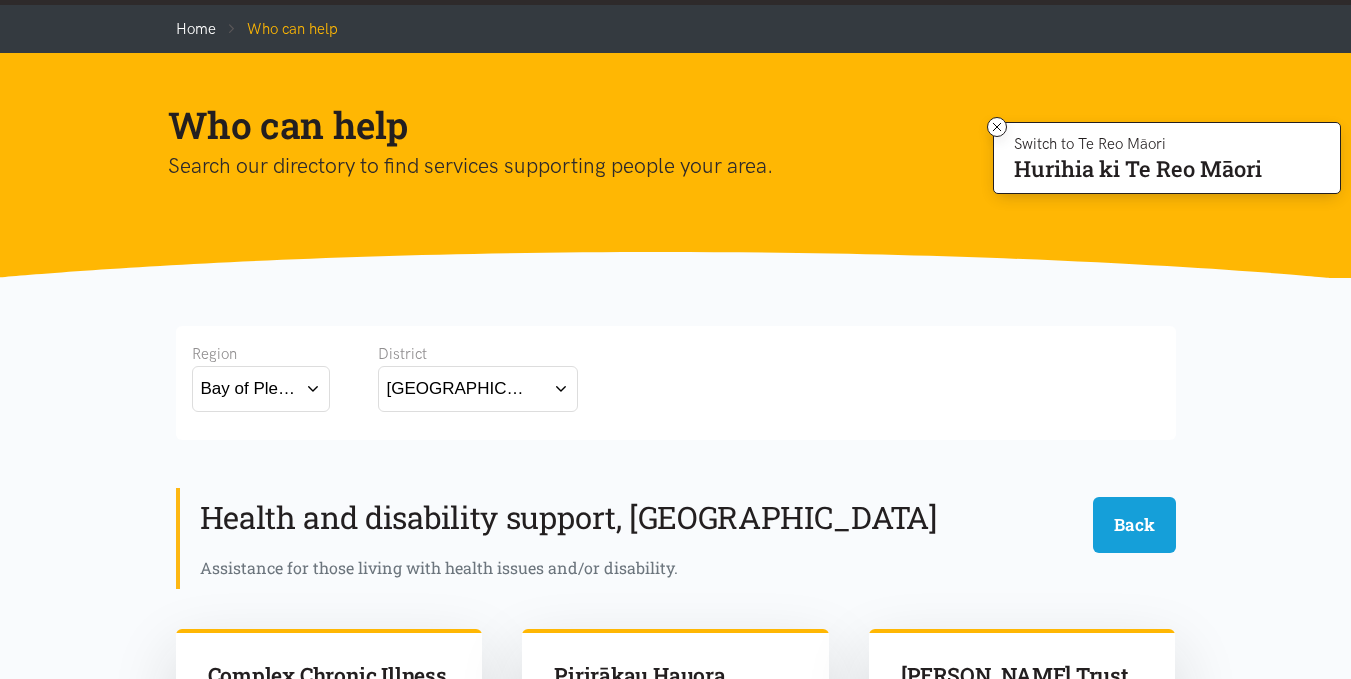 scroll, scrollTop: 0, scrollLeft: 0, axis: both 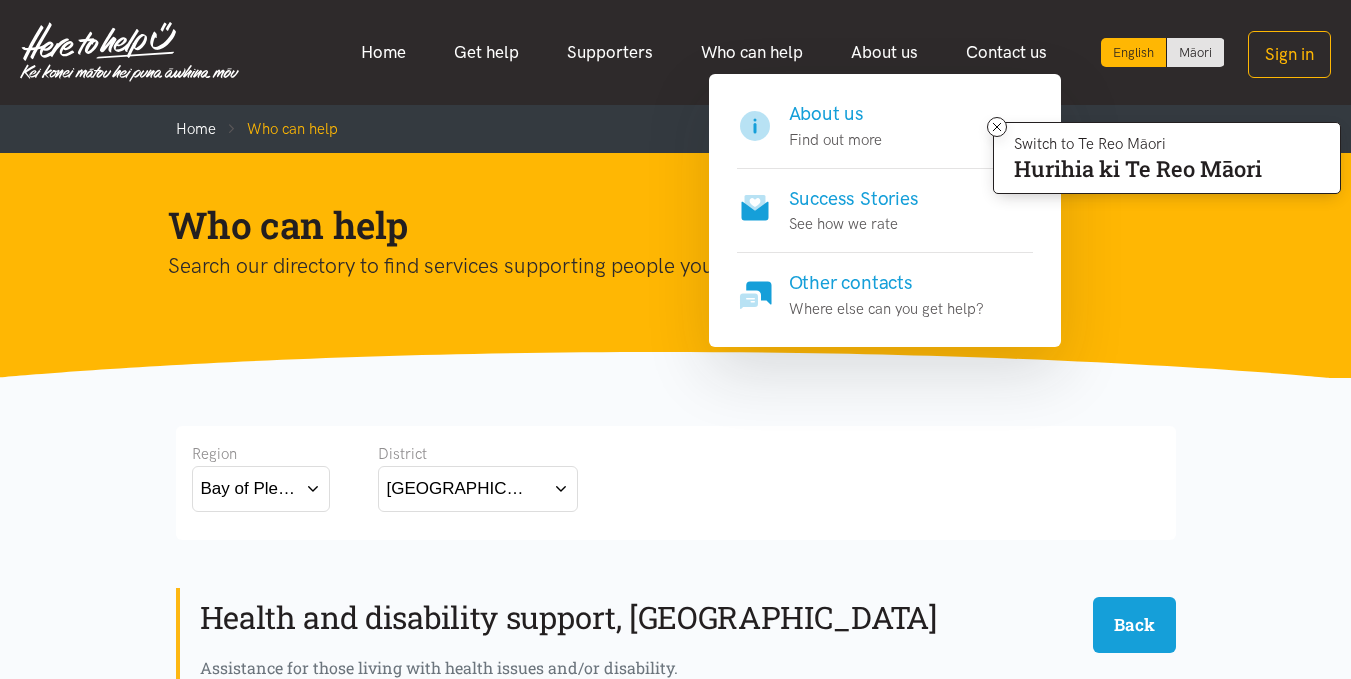 type 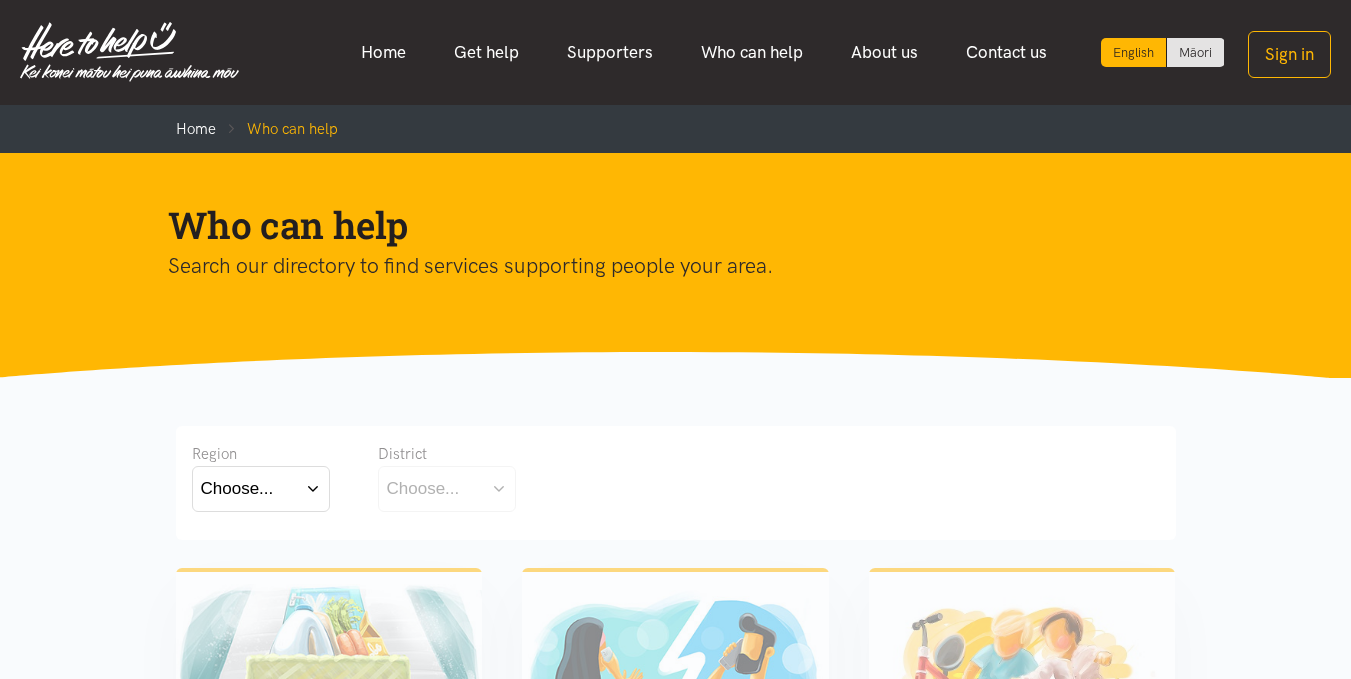 scroll, scrollTop: 0, scrollLeft: 0, axis: both 